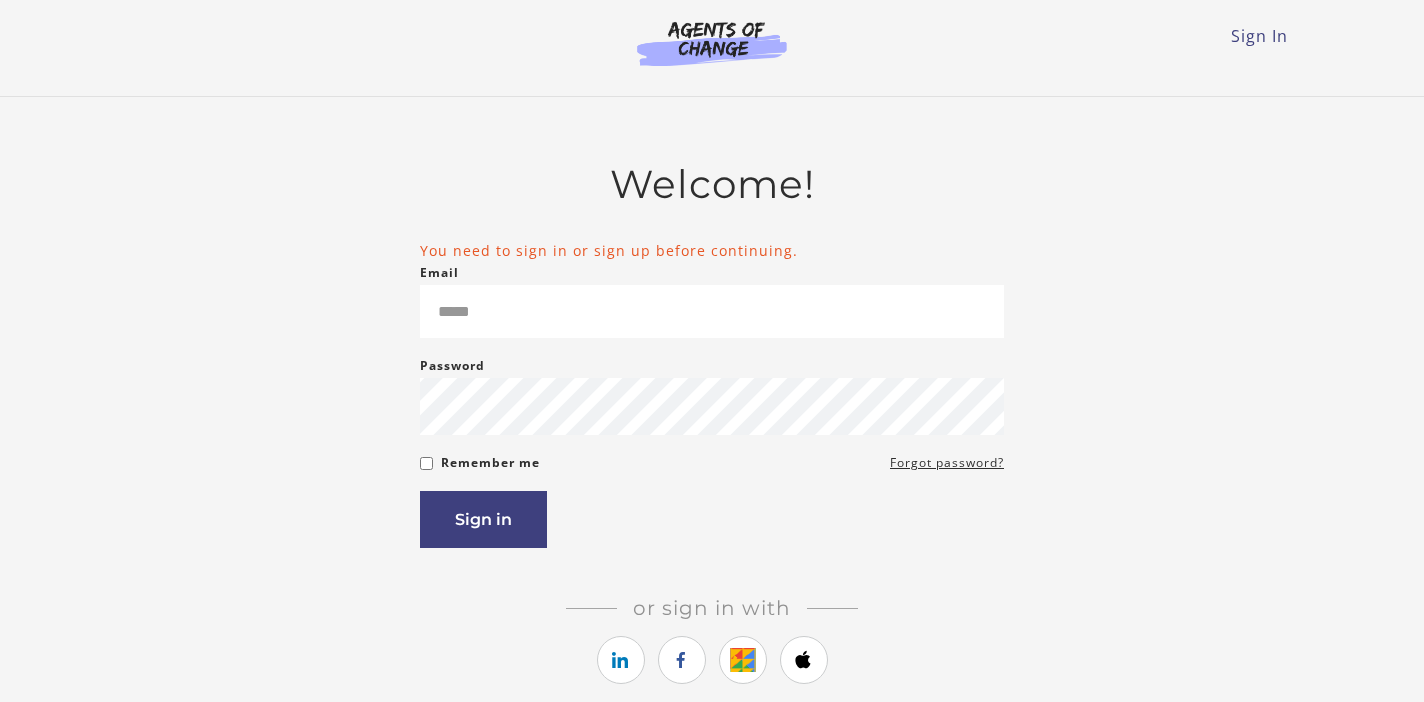 scroll, scrollTop: 0, scrollLeft: 0, axis: both 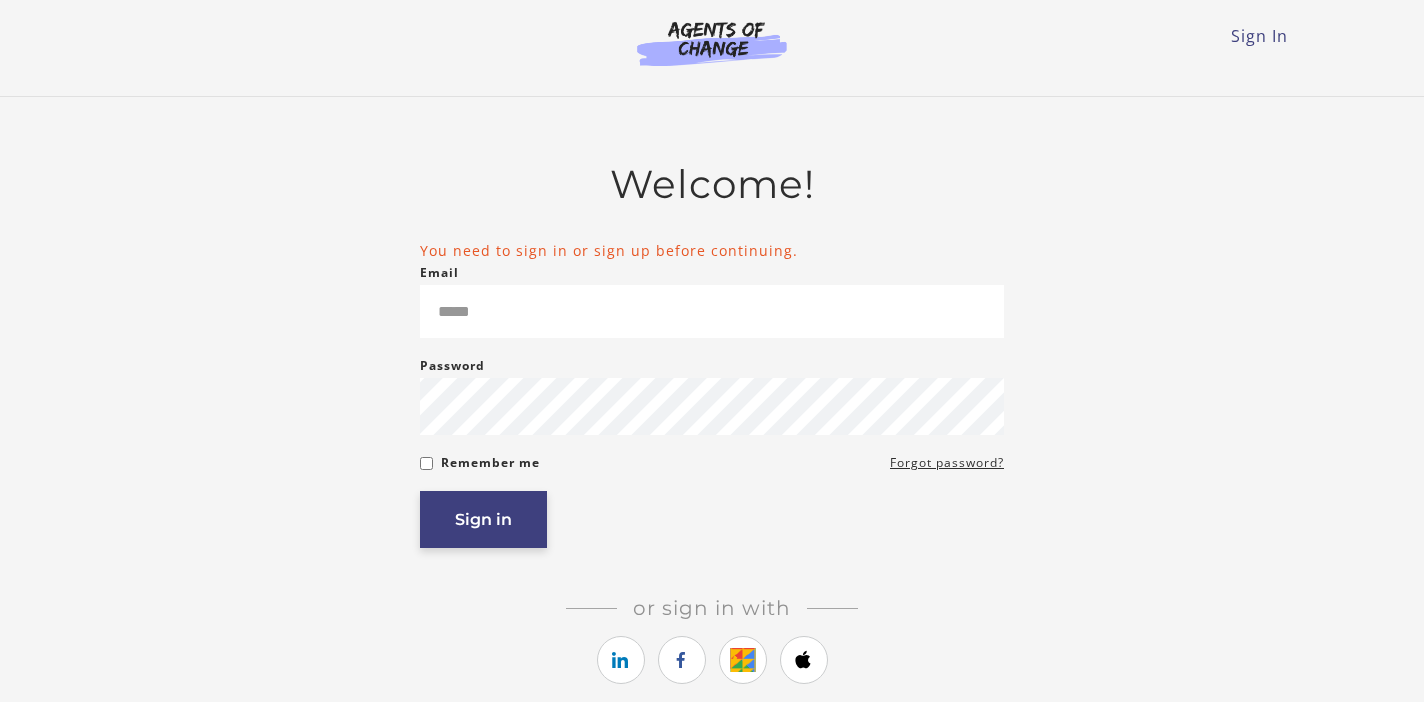 type on "**********" 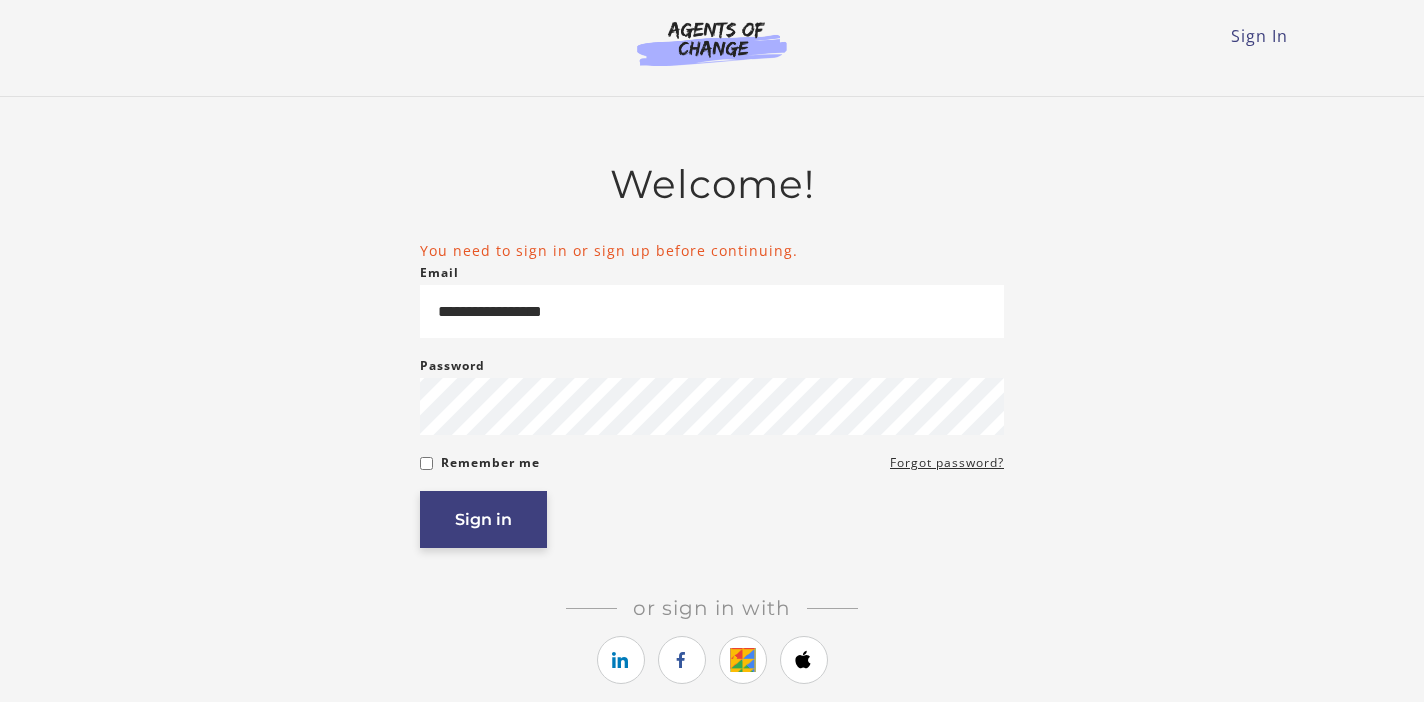 click on "Sign in" at bounding box center (483, 519) 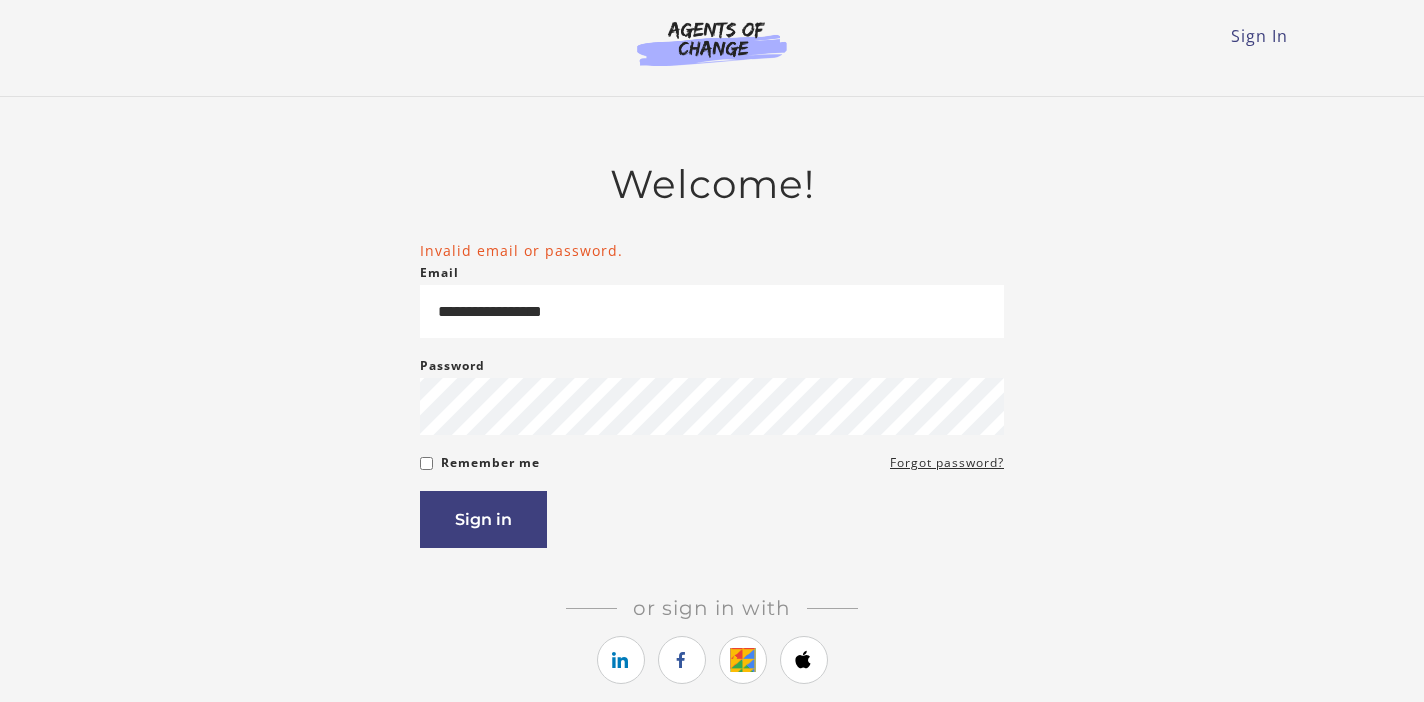 scroll, scrollTop: 0, scrollLeft: 0, axis: both 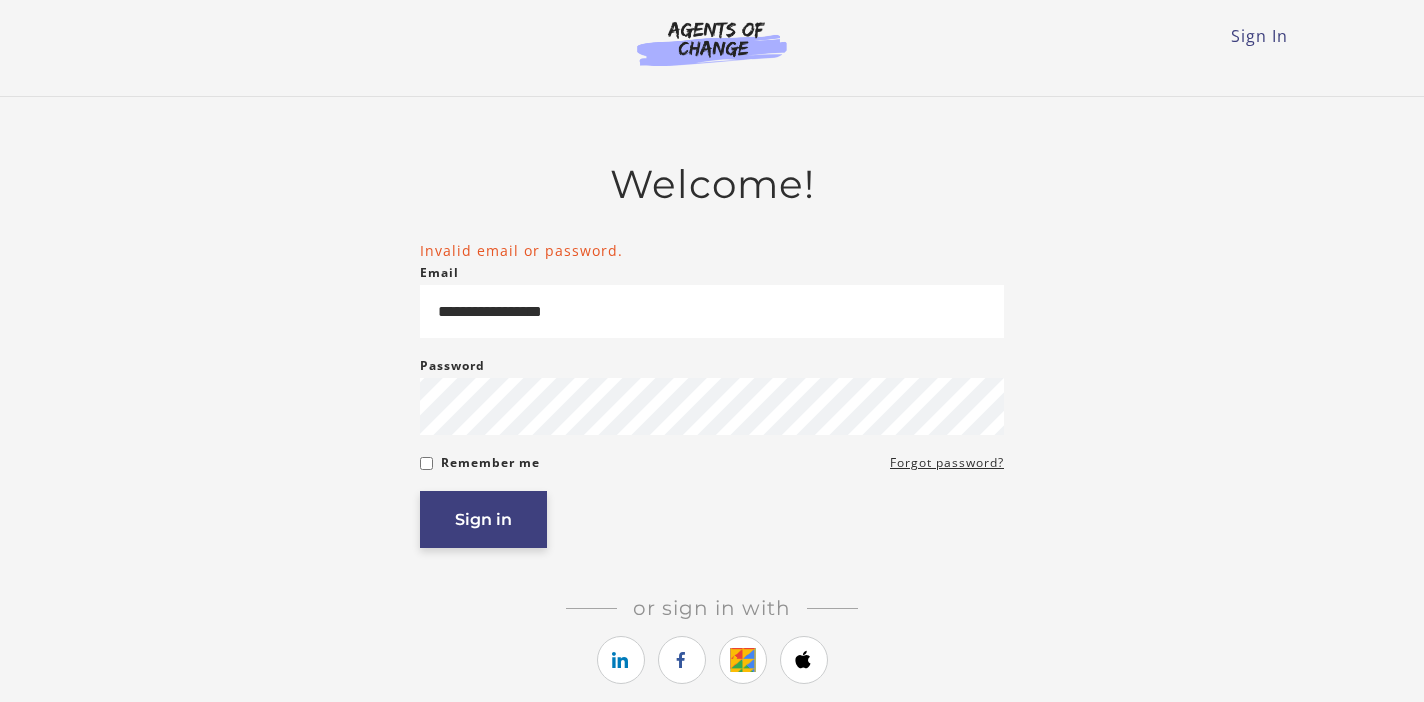 click on "Sign in" at bounding box center (483, 519) 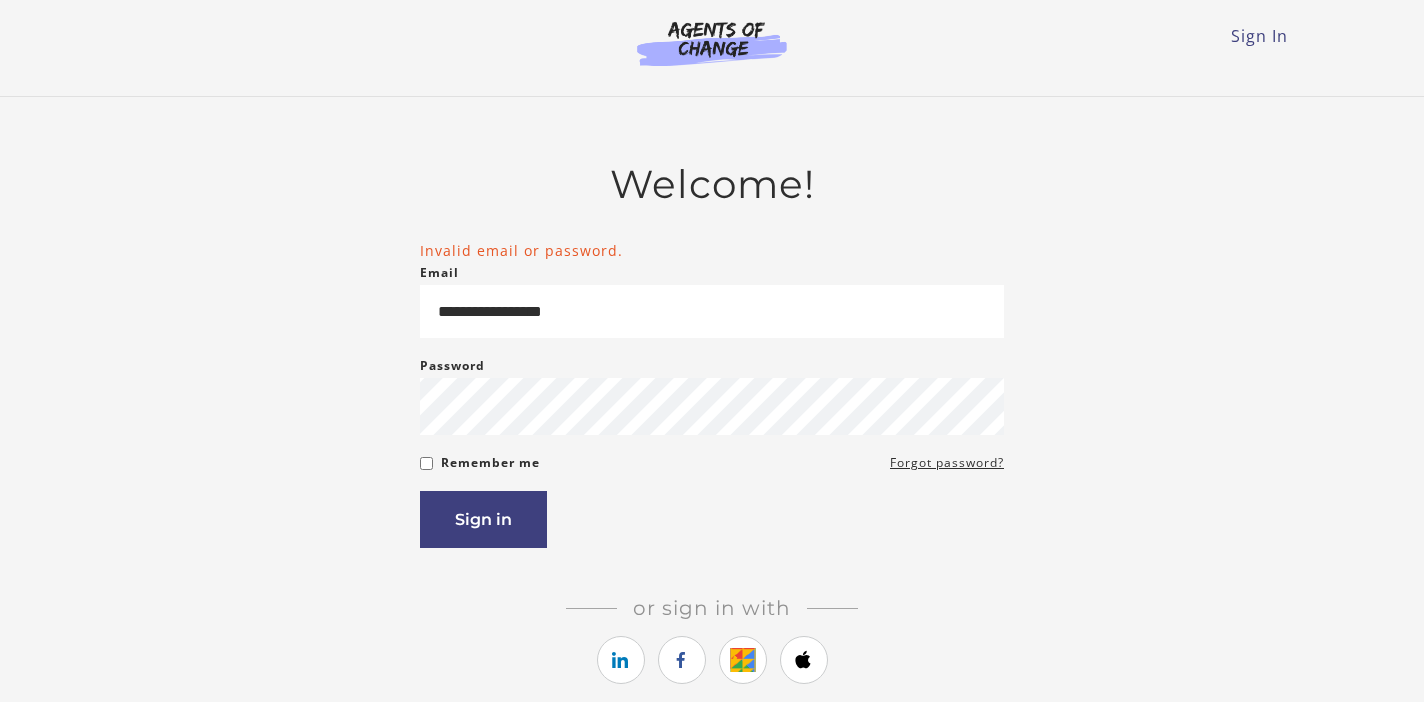 scroll, scrollTop: 0, scrollLeft: 0, axis: both 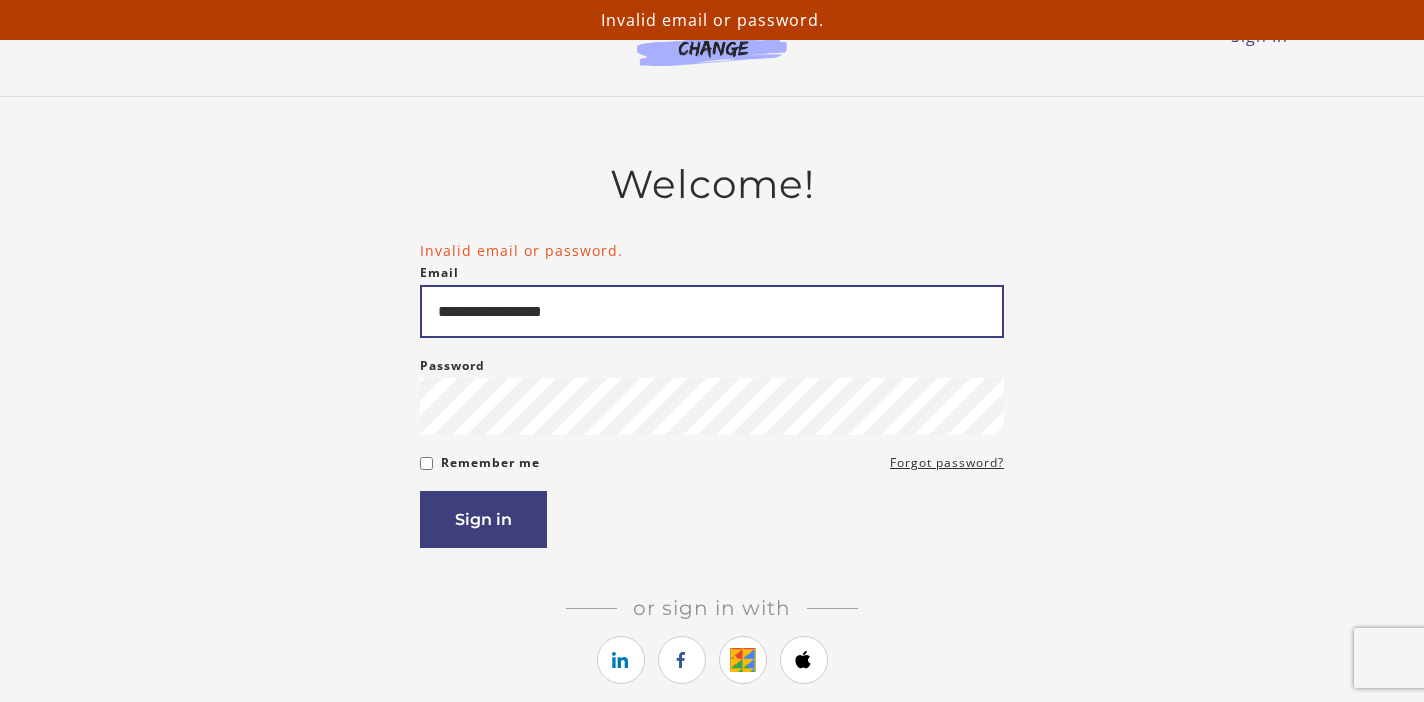 click on "**********" at bounding box center (712, 311) 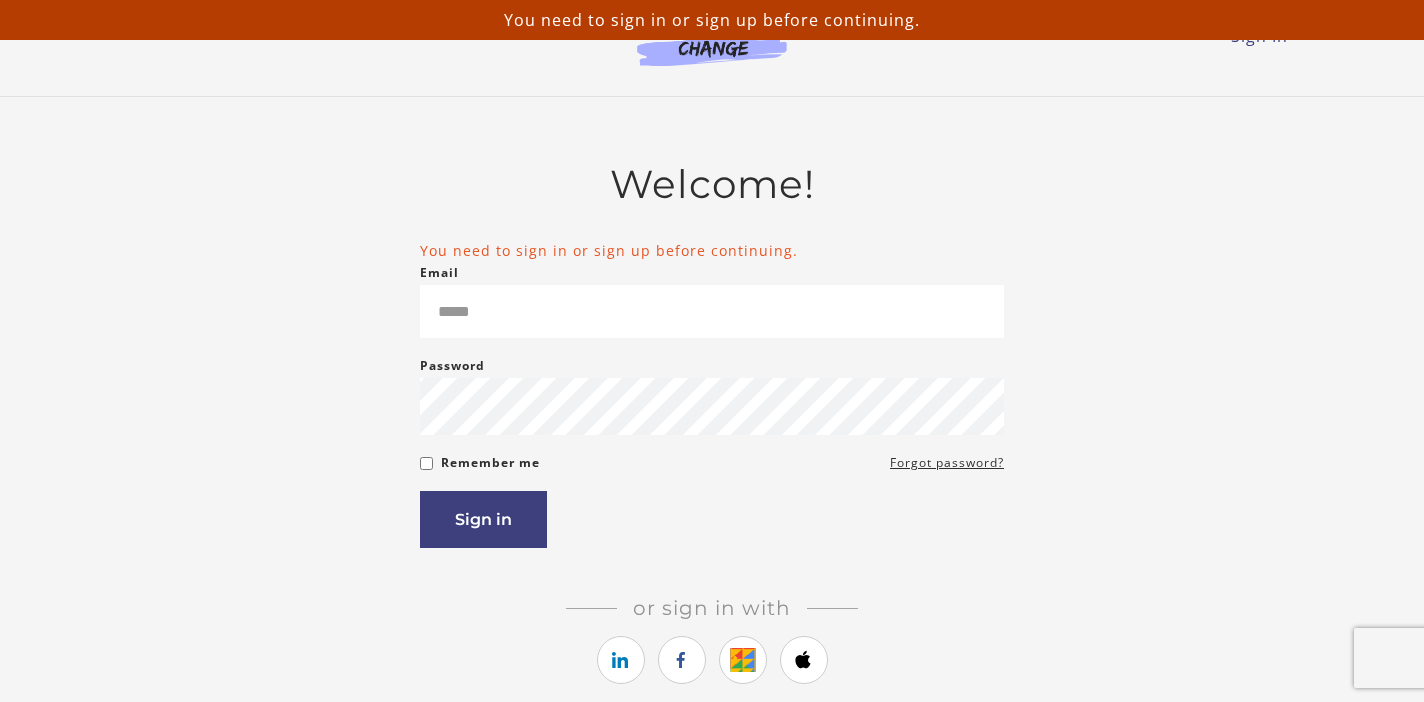 scroll, scrollTop: 0, scrollLeft: 0, axis: both 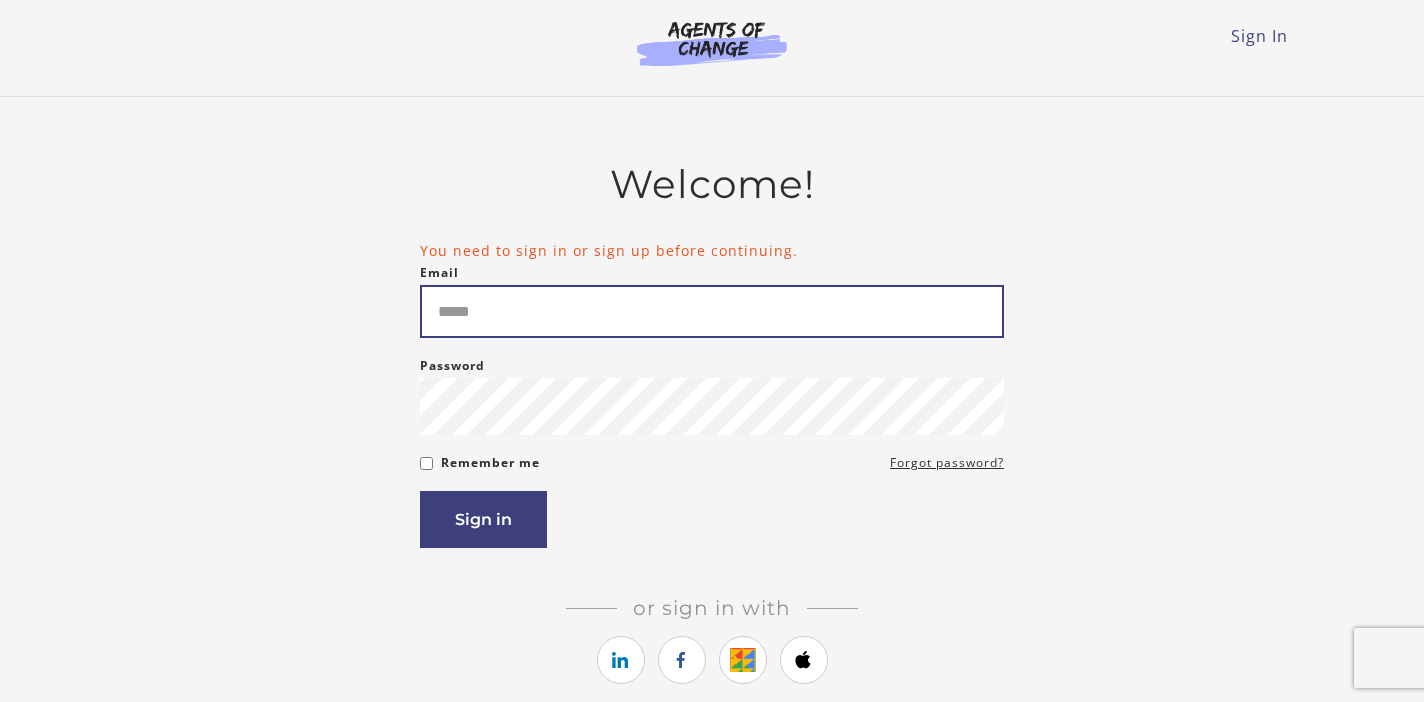 type on "**********" 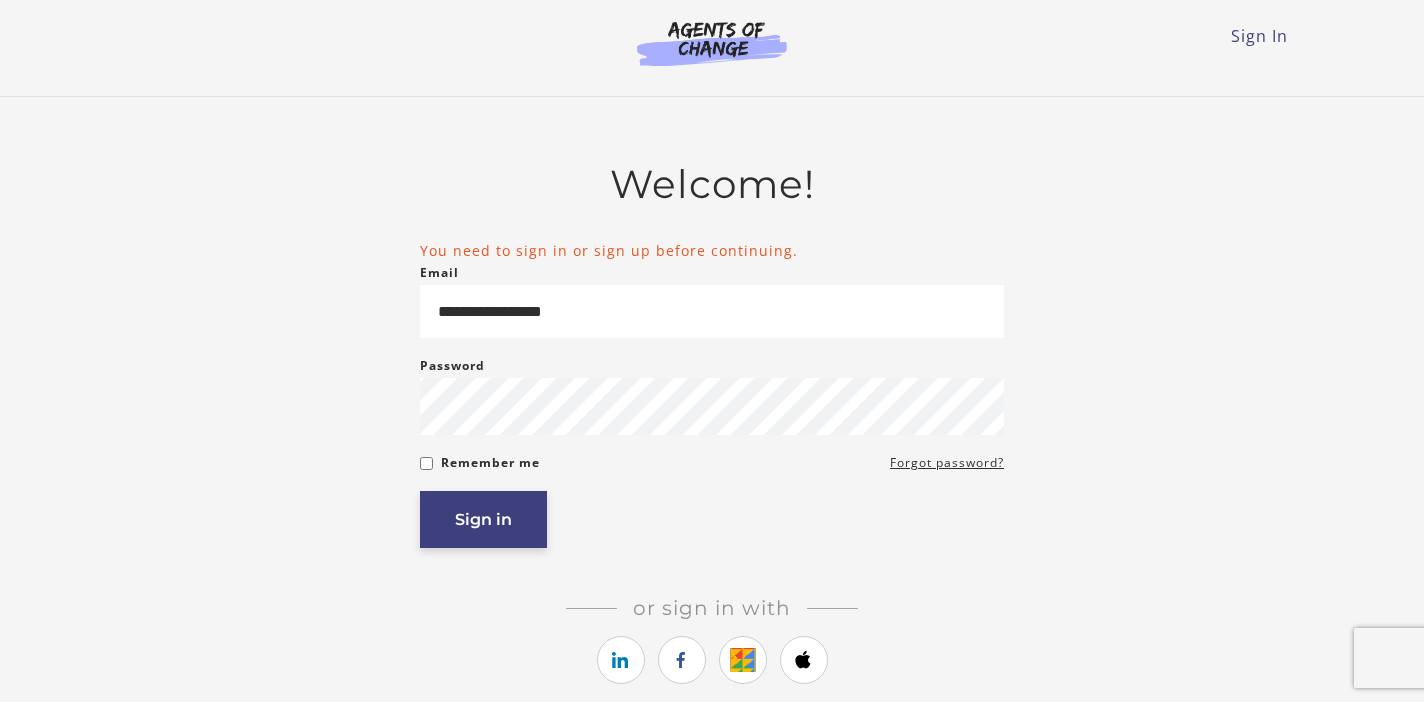 click on "Sign in" at bounding box center (483, 519) 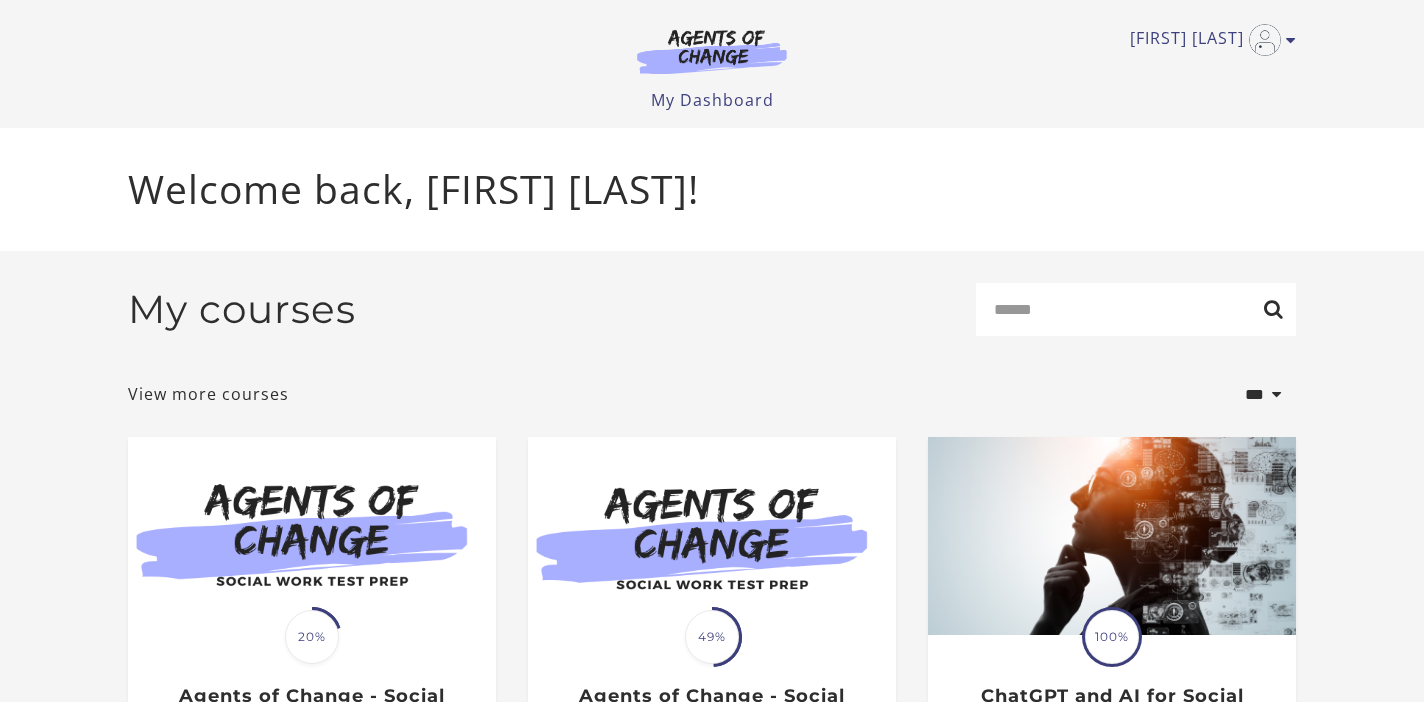 scroll, scrollTop: 0, scrollLeft: 0, axis: both 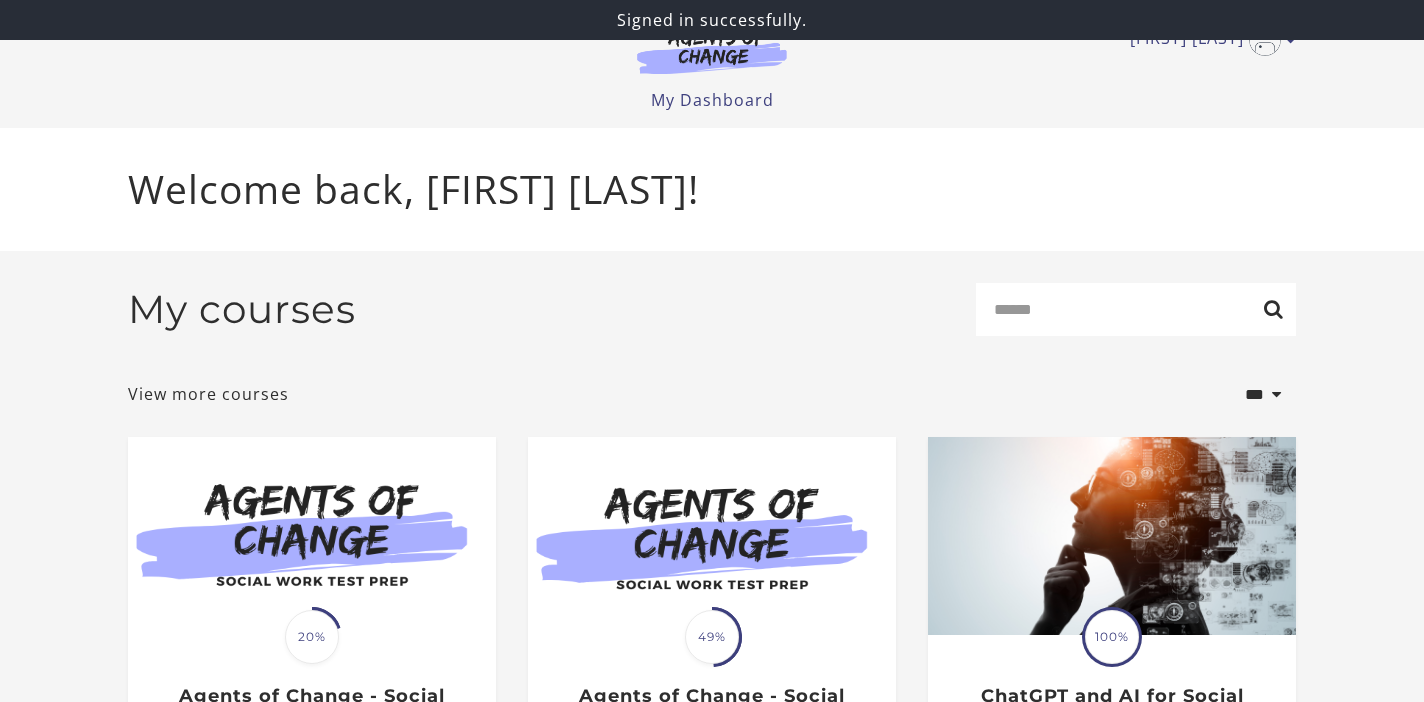 click at bounding box center [312, 536] 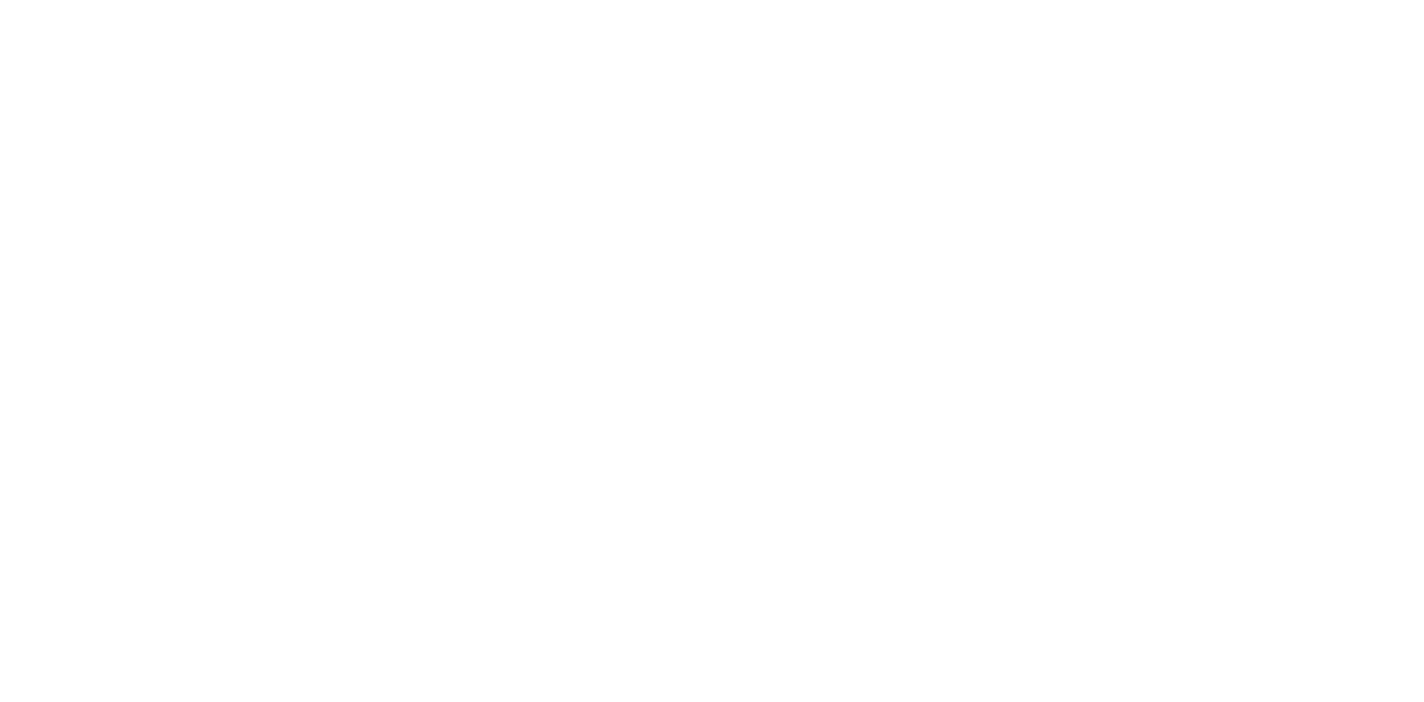 scroll, scrollTop: 0, scrollLeft: 0, axis: both 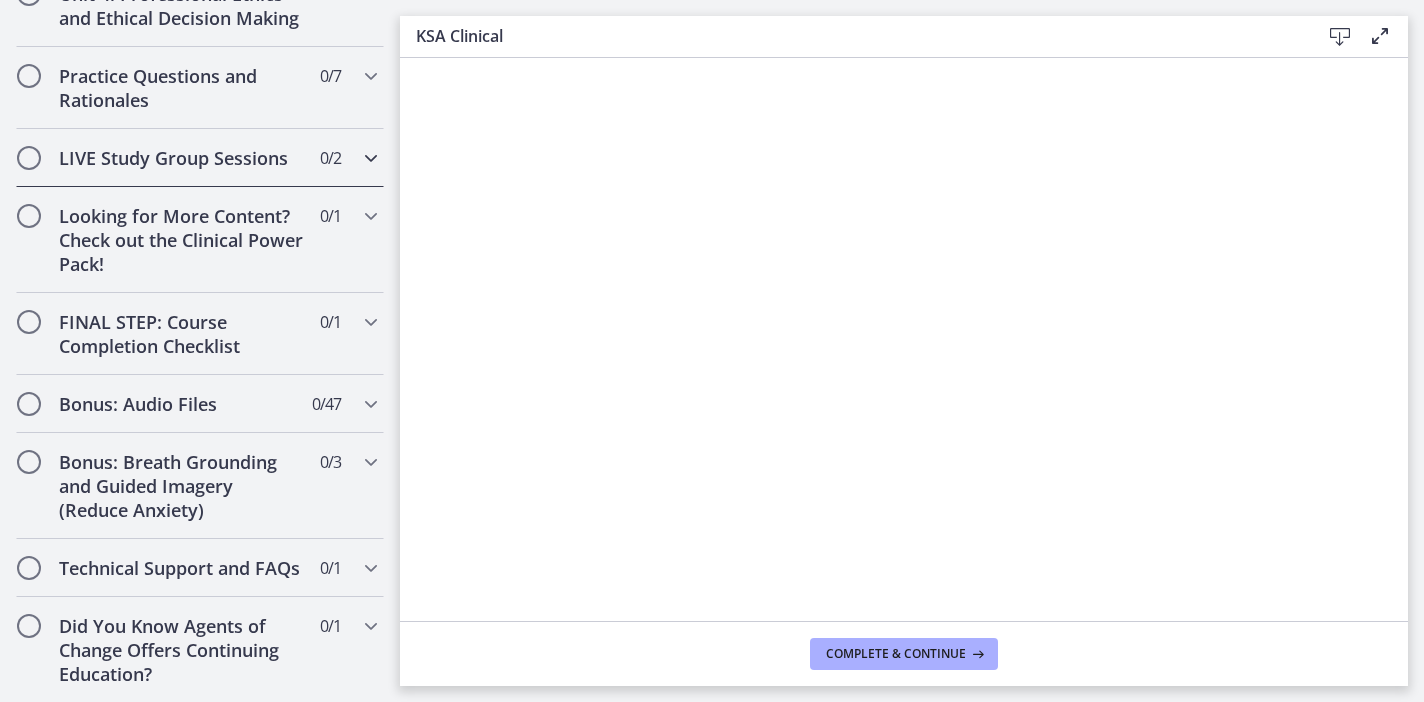 click at bounding box center (371, 158) 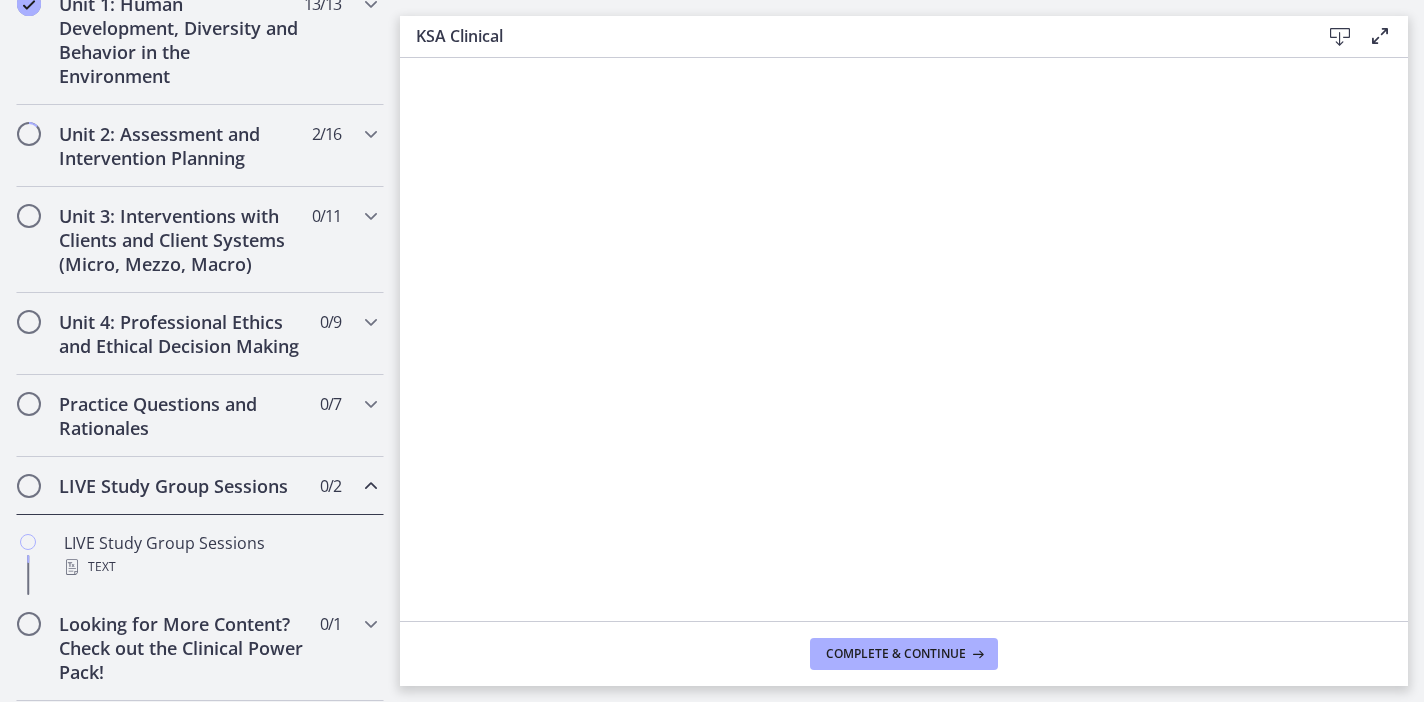 scroll, scrollTop: 922, scrollLeft: 0, axis: vertical 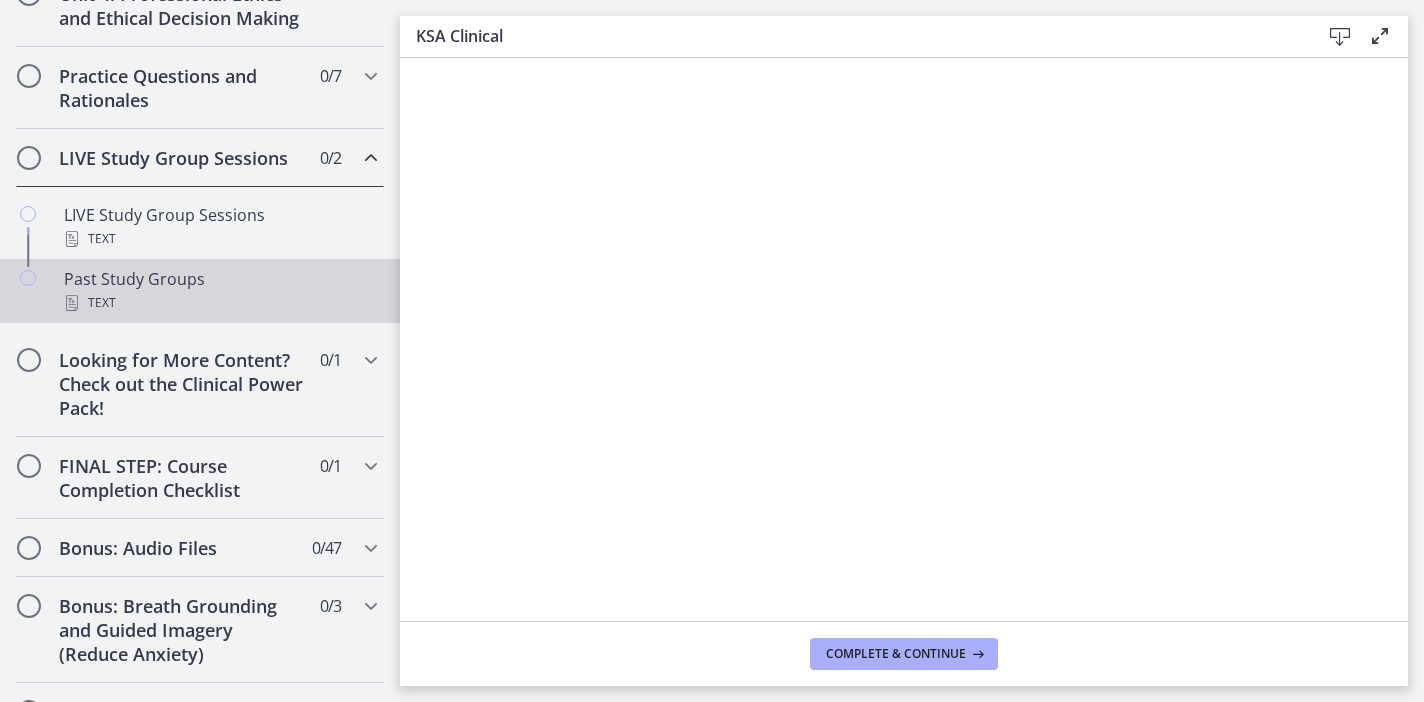 click on "Past Study Groups
Text" at bounding box center (220, 291) 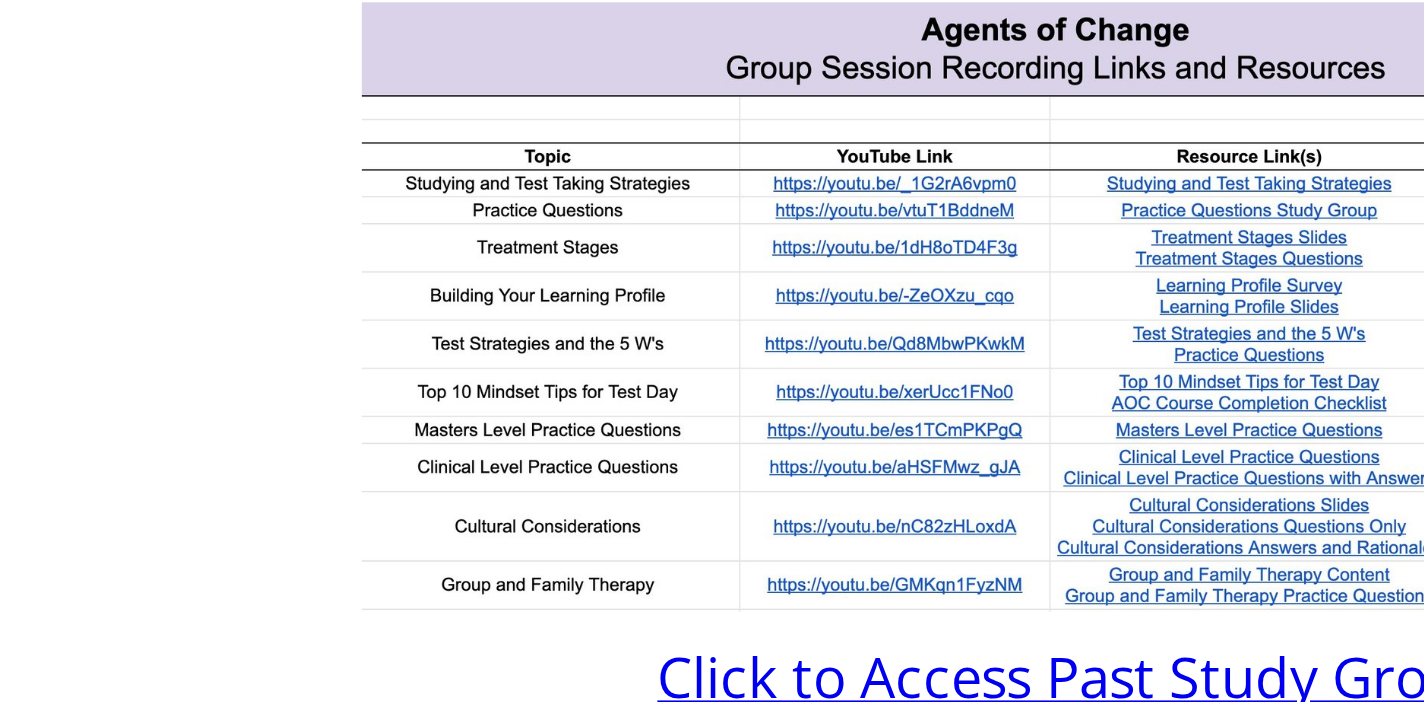 click at bounding box center [904, 315] 